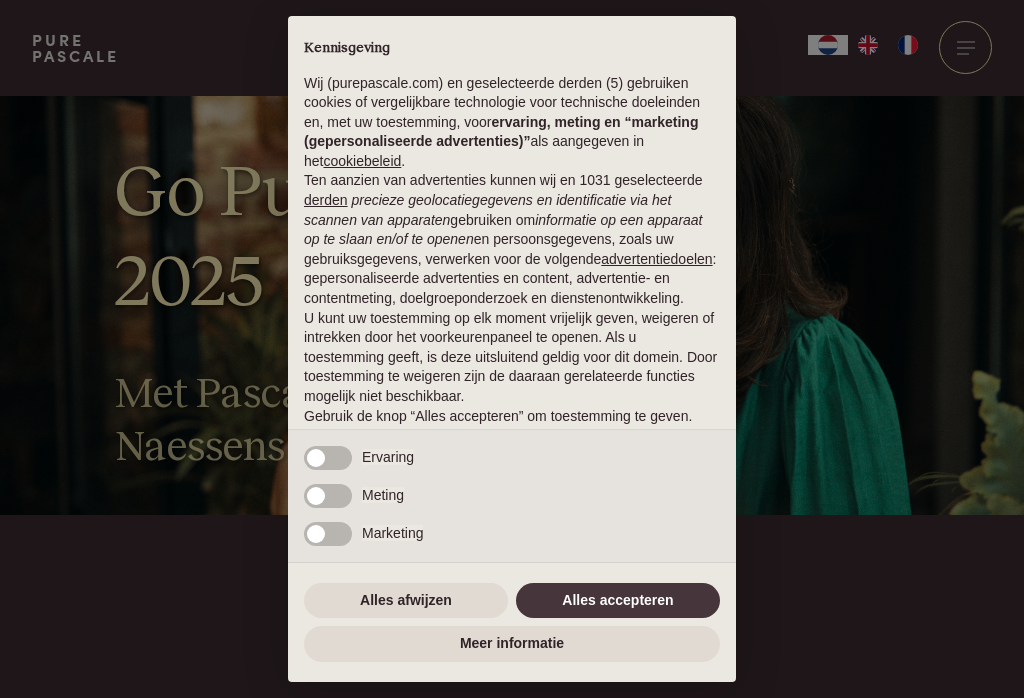 scroll, scrollTop: 0, scrollLeft: 0, axis: both 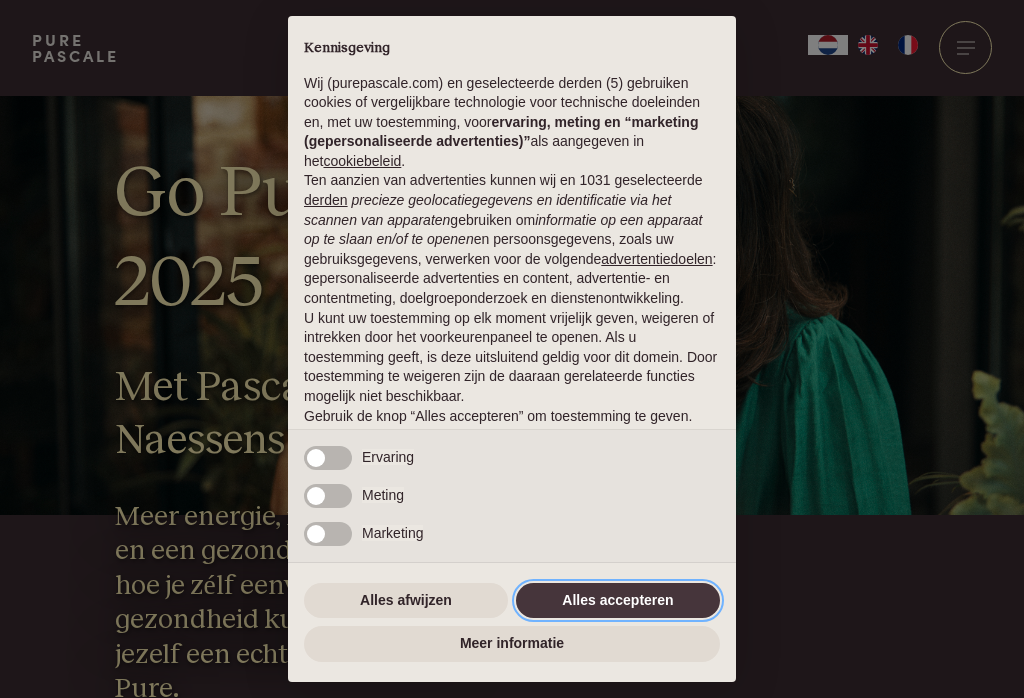 click on "Alles accepteren" at bounding box center [618, 601] 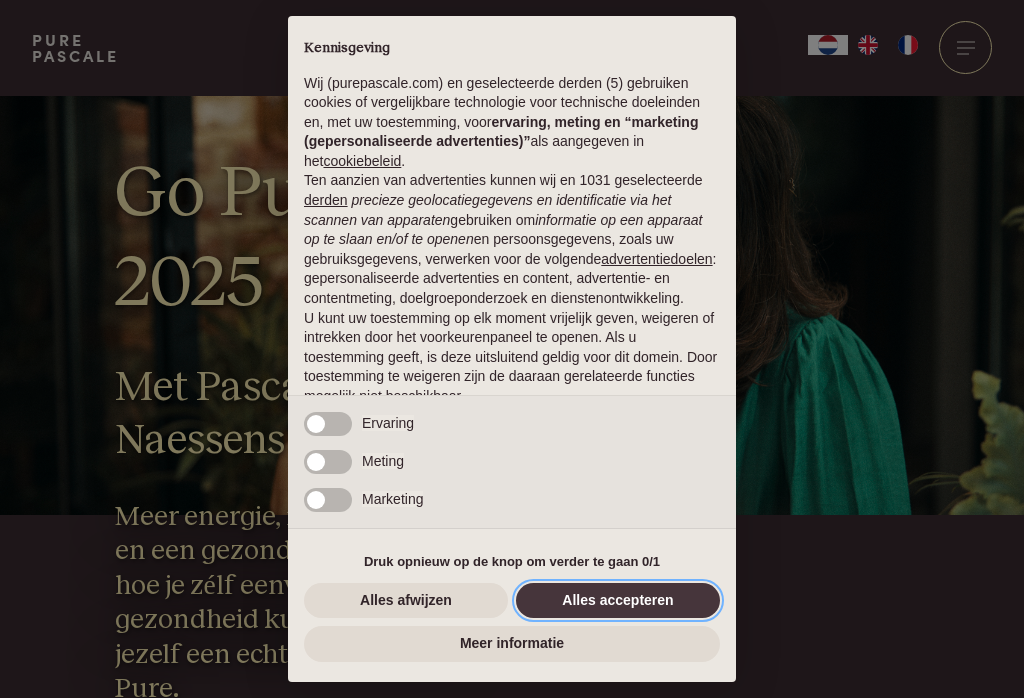 scroll, scrollTop: 0, scrollLeft: 0, axis: both 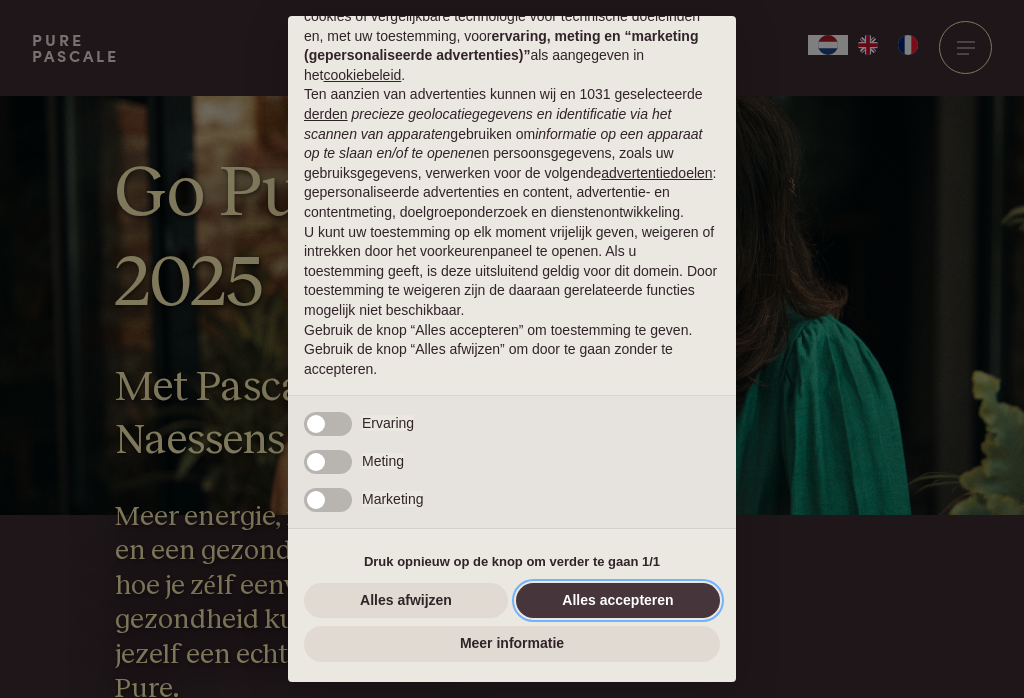 click on "Alles accepteren" at bounding box center (618, 601) 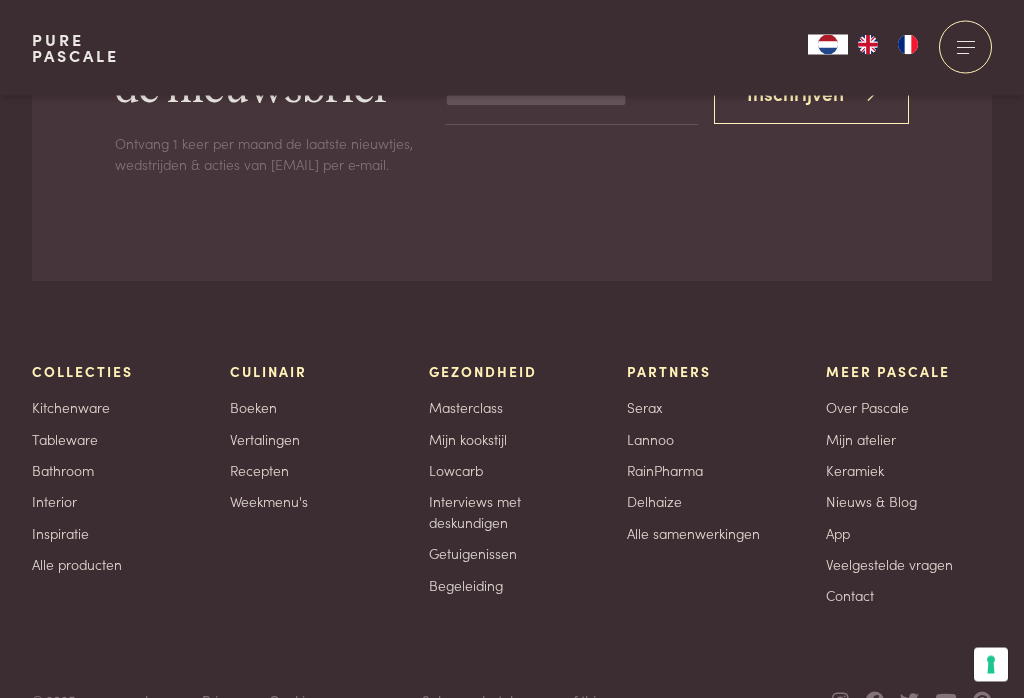 scroll, scrollTop: 6351, scrollLeft: 0, axis: vertical 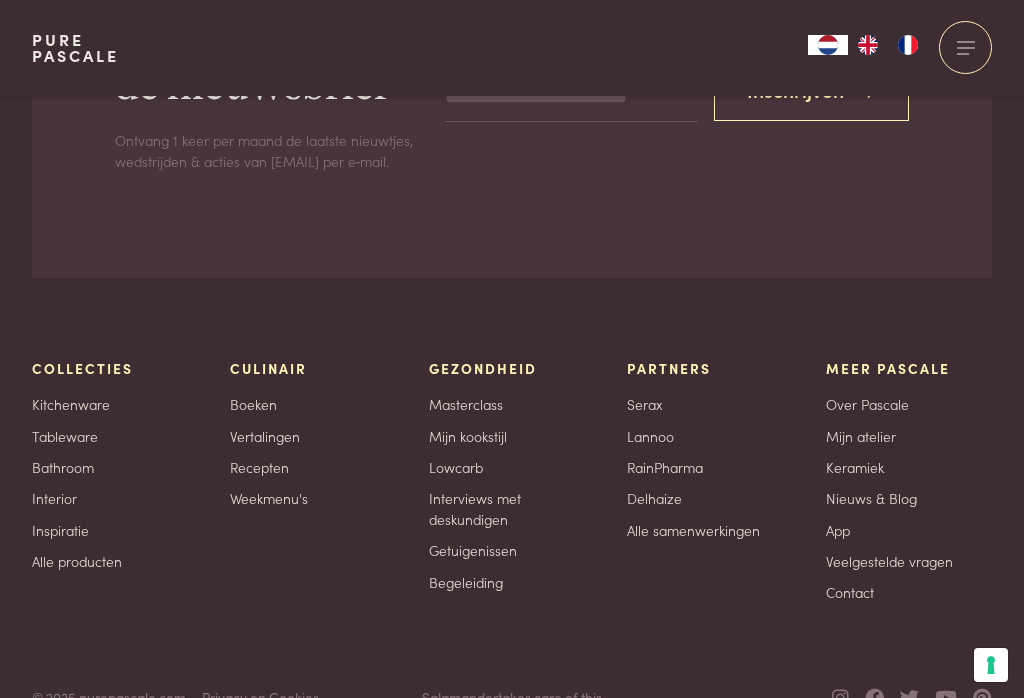 click on "Mijn atelier" at bounding box center (861, 436) 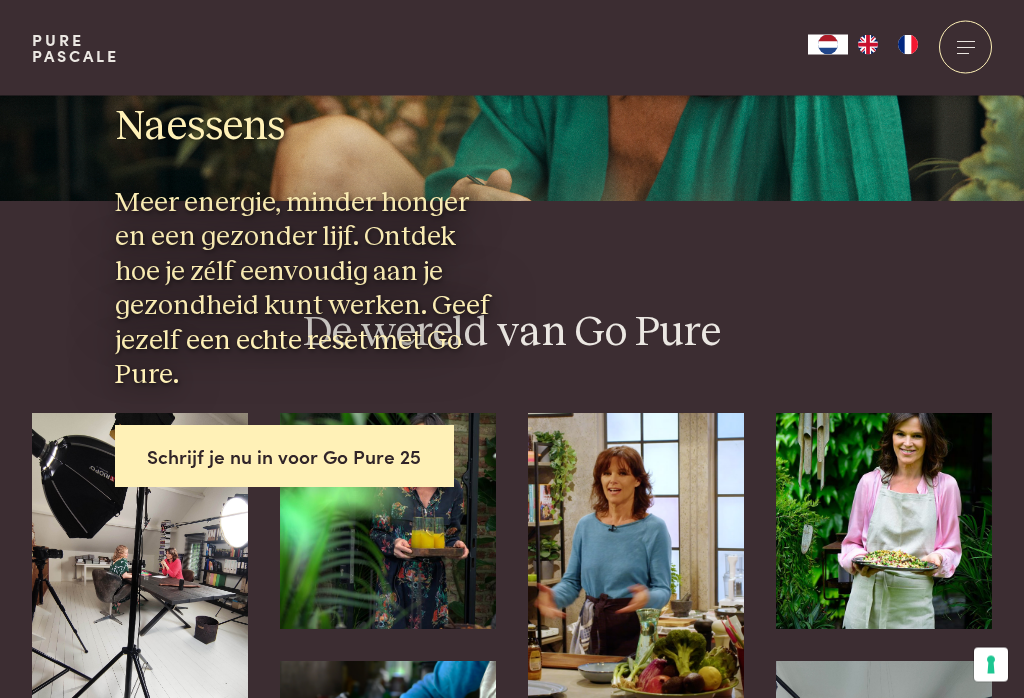 scroll, scrollTop: 314, scrollLeft: 0, axis: vertical 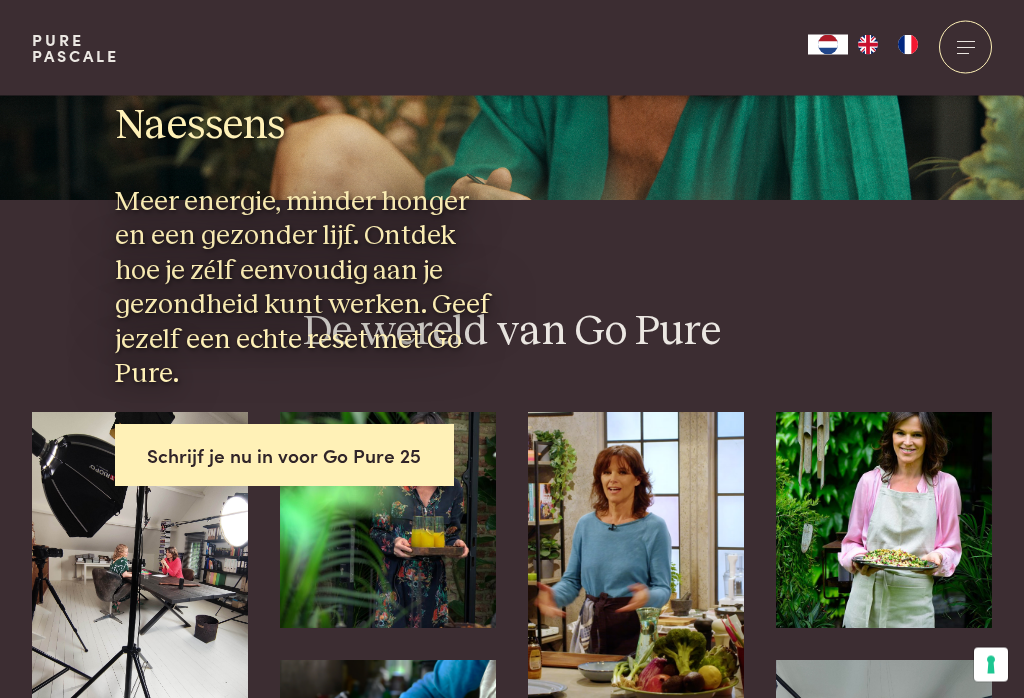 click on "Schrijf je nu in voor Go Pure 25" at bounding box center [285, 456] 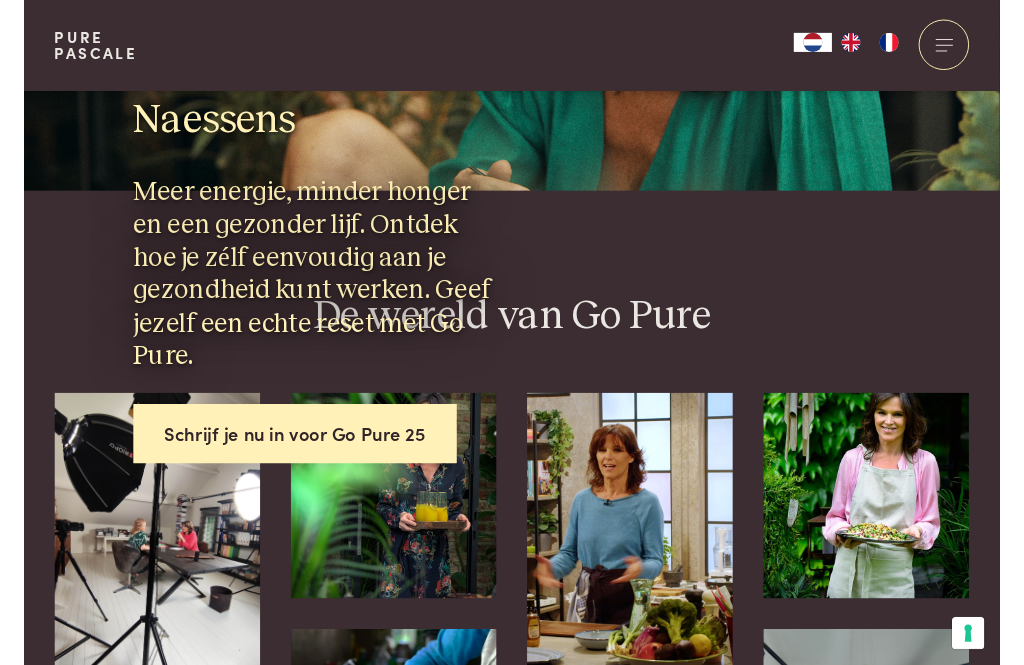 scroll, scrollTop: 314, scrollLeft: 0, axis: vertical 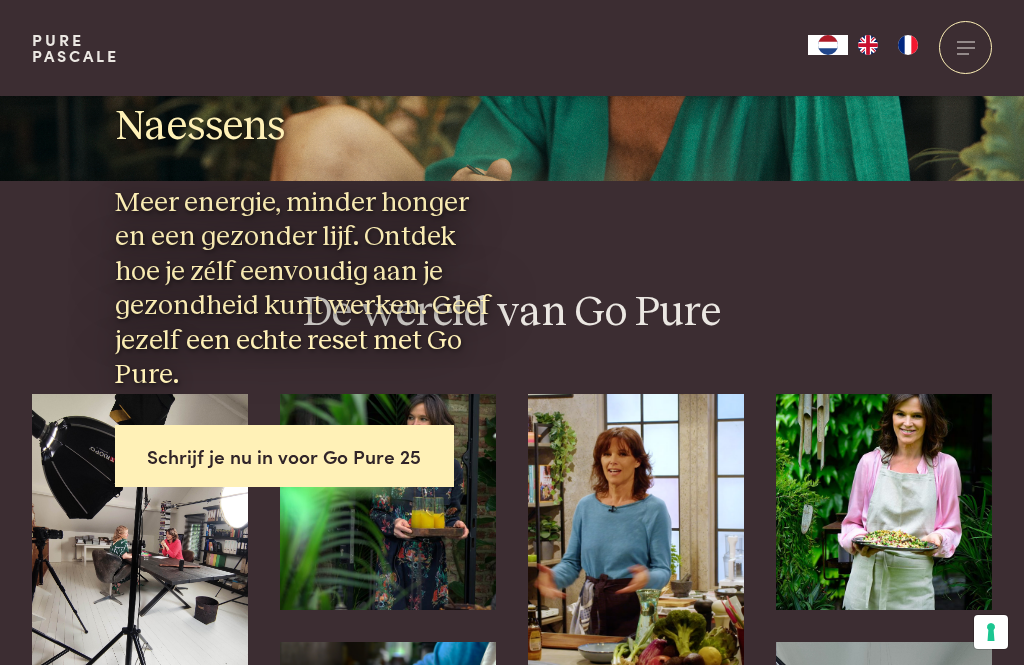 click at bounding box center (965, 47) 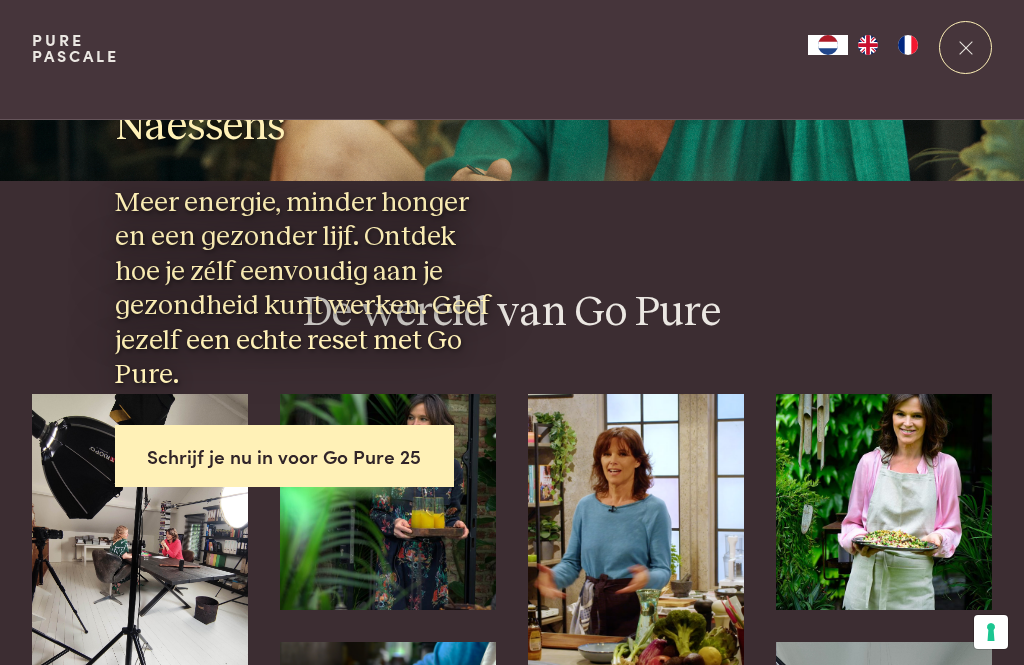 scroll, scrollTop: 0, scrollLeft: 0, axis: both 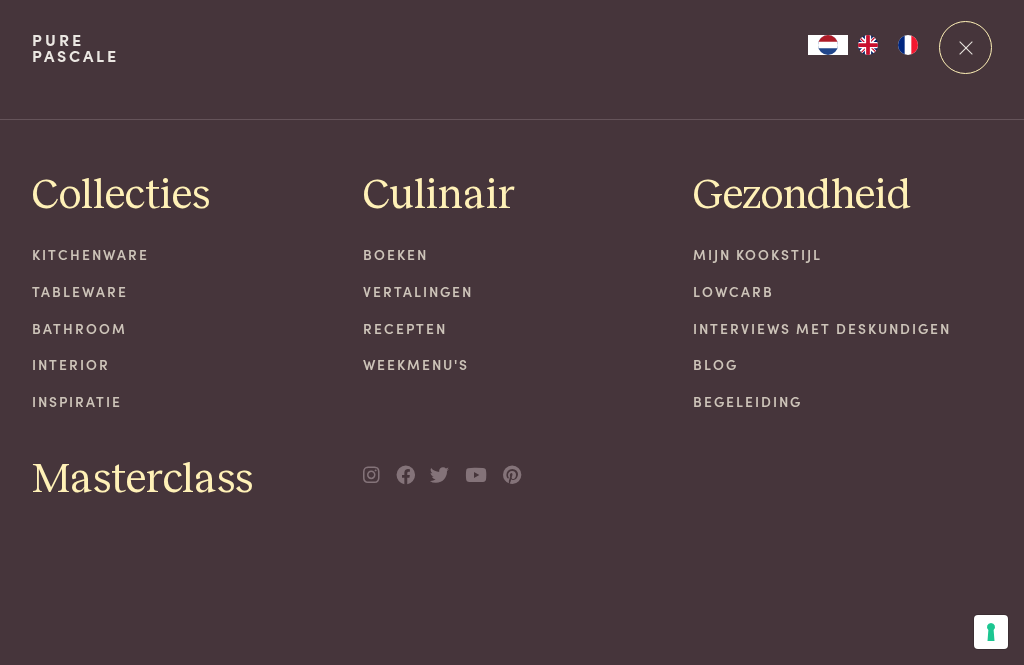 click on "Bathroom" at bounding box center [181, 328] 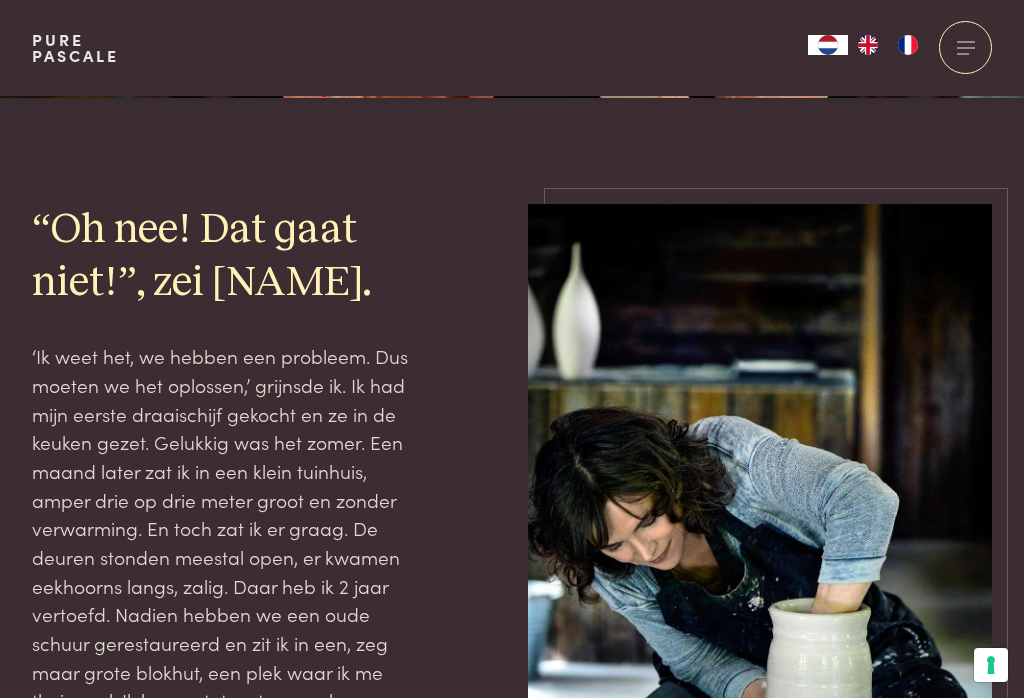 scroll, scrollTop: 442, scrollLeft: 0, axis: vertical 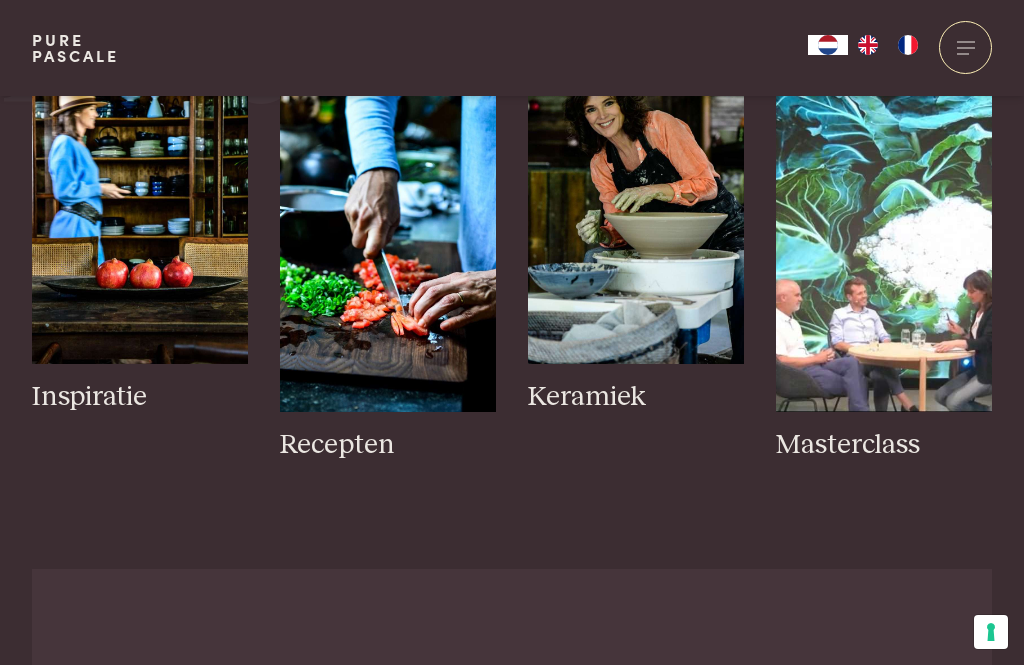 click at bounding box center [140, 202] 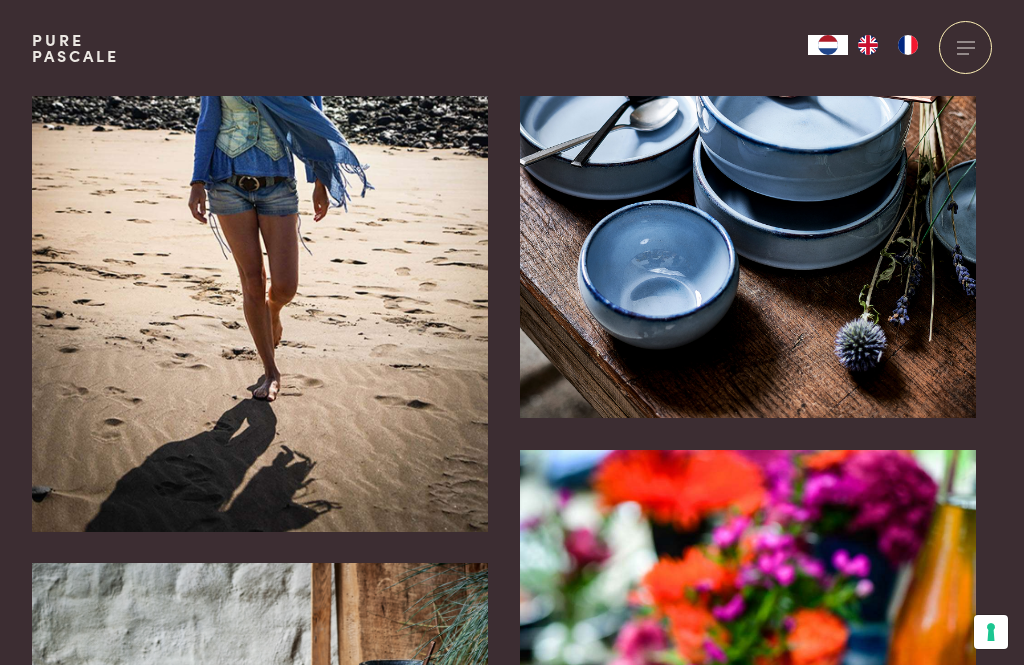scroll, scrollTop: 0, scrollLeft: 0, axis: both 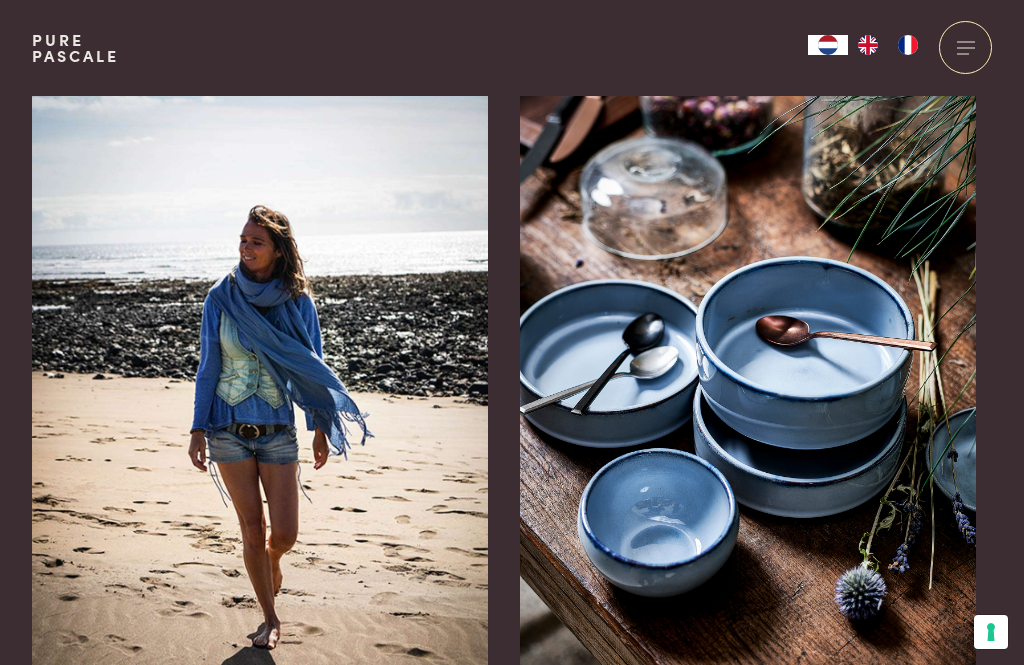 click at bounding box center (538, 318) 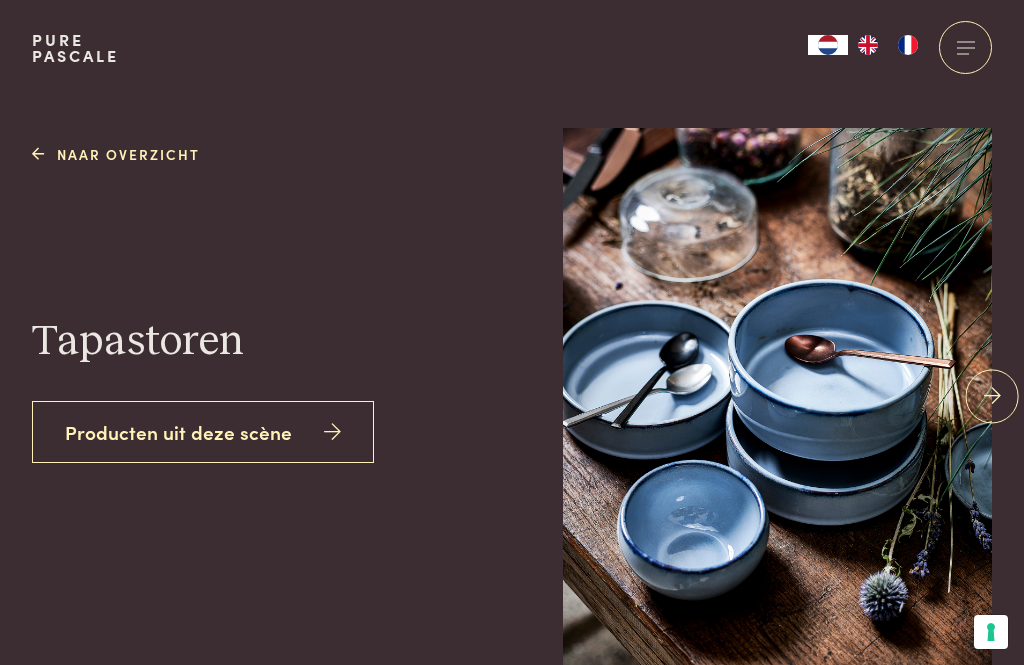 scroll, scrollTop: 0, scrollLeft: 0, axis: both 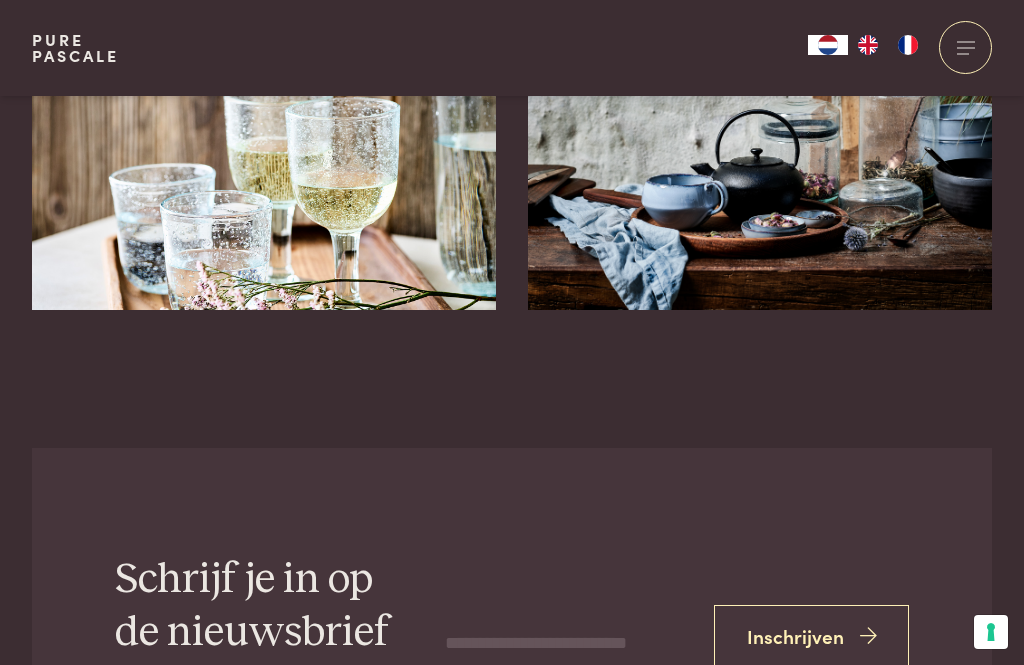 click at bounding box center [760, 154] 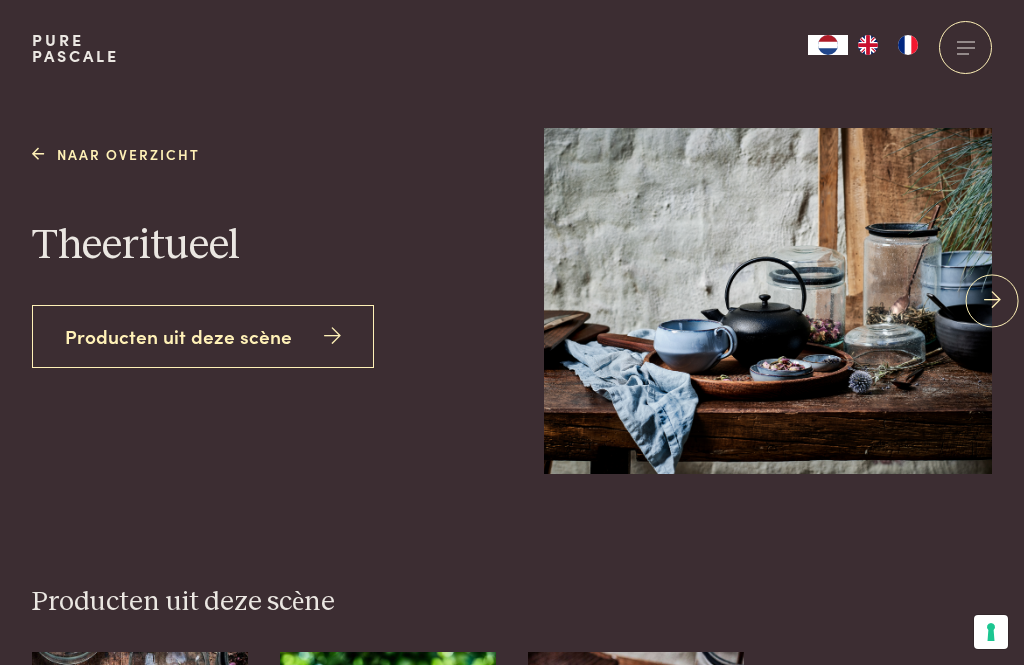 scroll, scrollTop: 0, scrollLeft: 0, axis: both 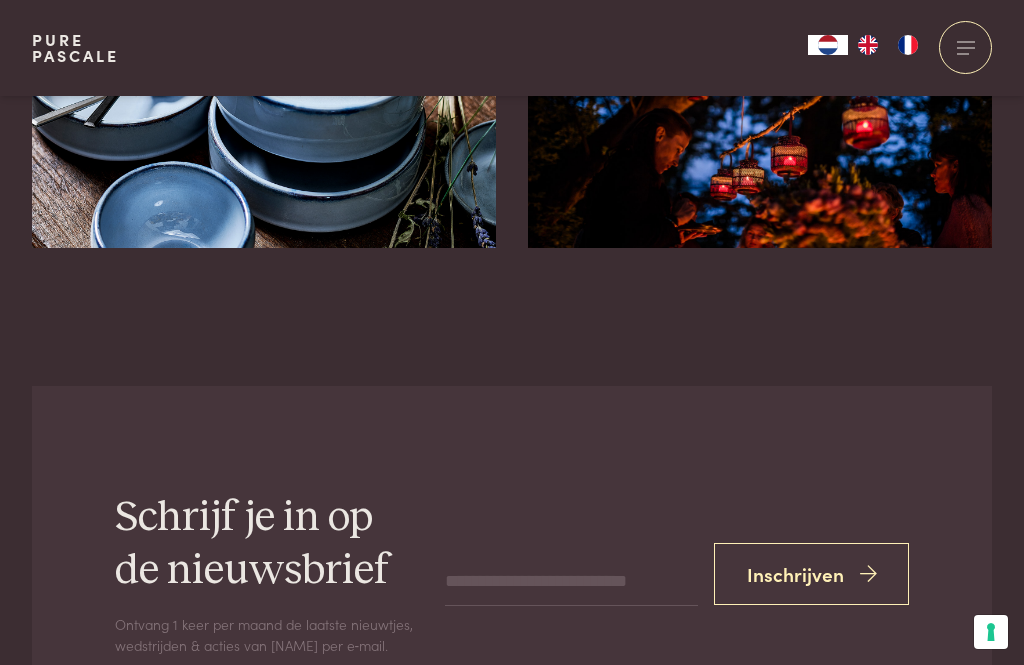 click at bounding box center (760, 92) 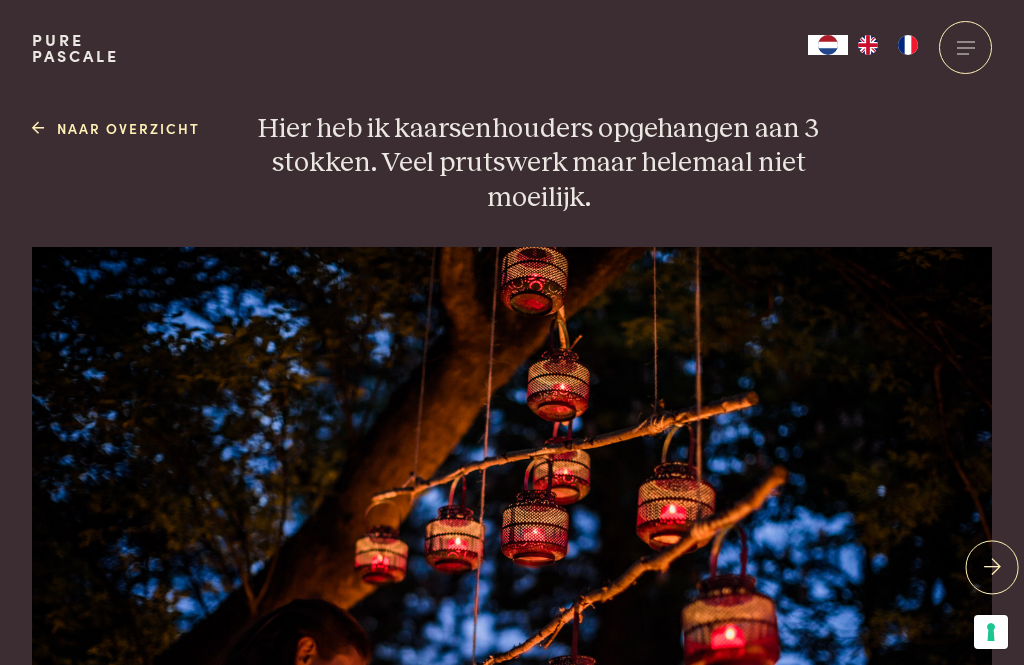 scroll, scrollTop: 0, scrollLeft: 0, axis: both 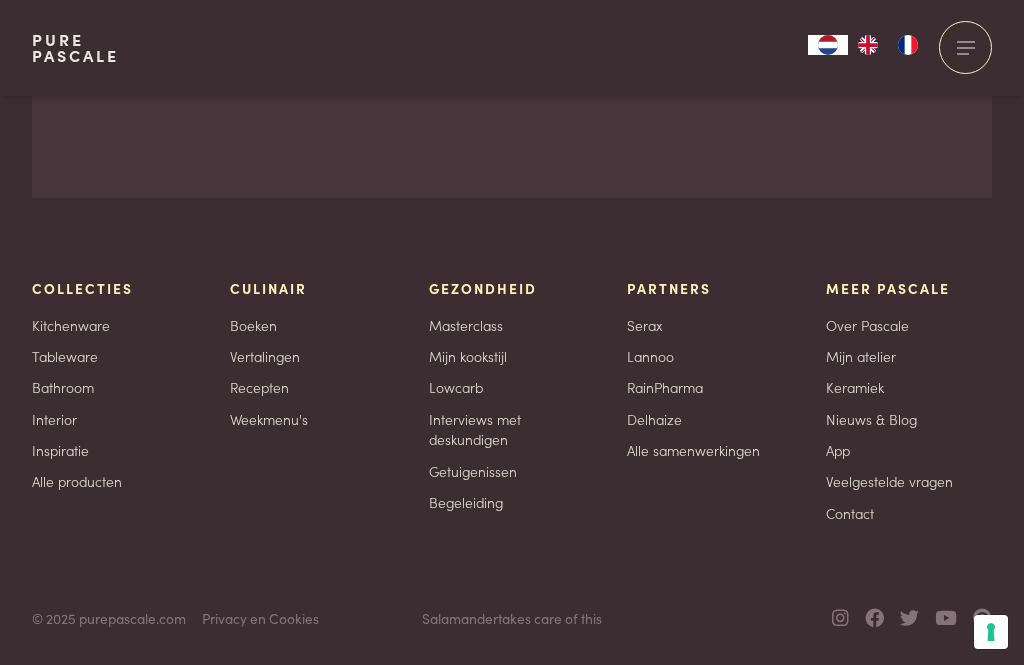click on "Lowcarb" at bounding box center (456, 387) 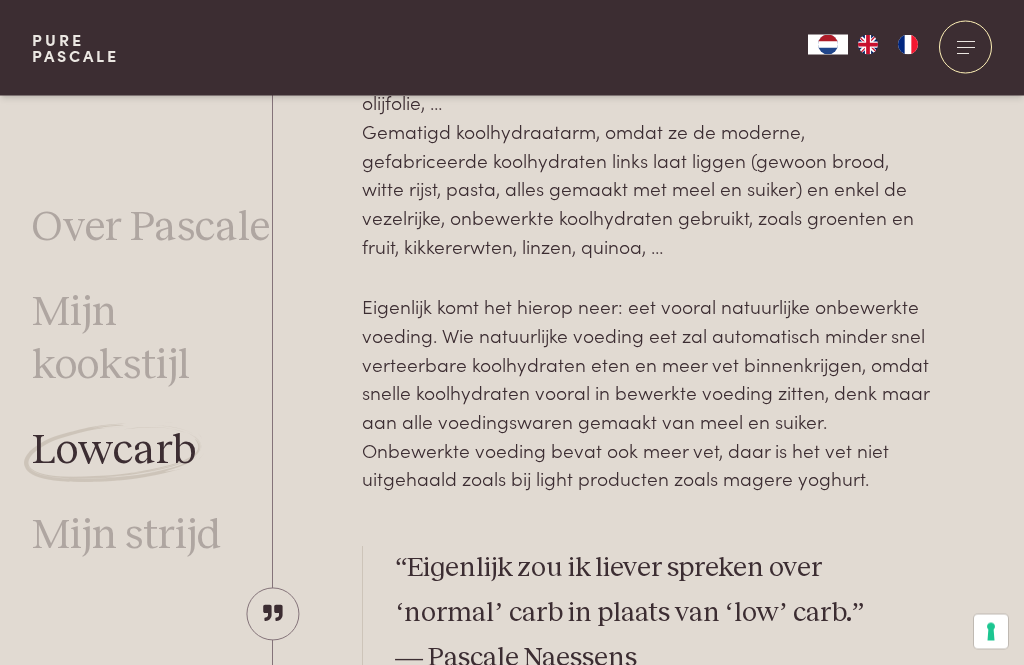 scroll, scrollTop: 0, scrollLeft: 0, axis: both 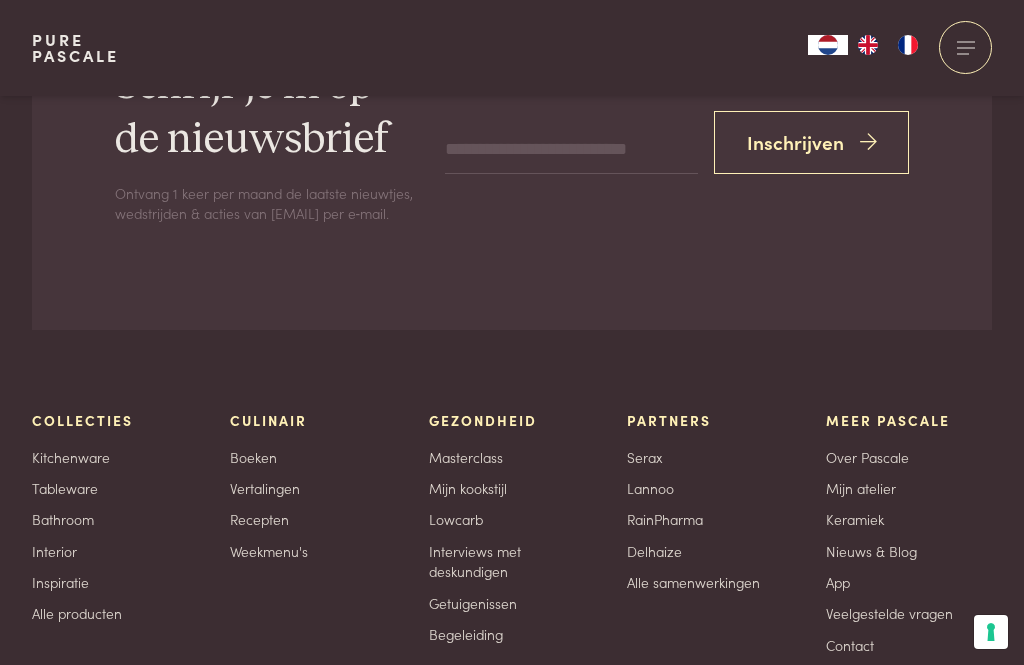 click on "Masterclass" at bounding box center (466, 457) 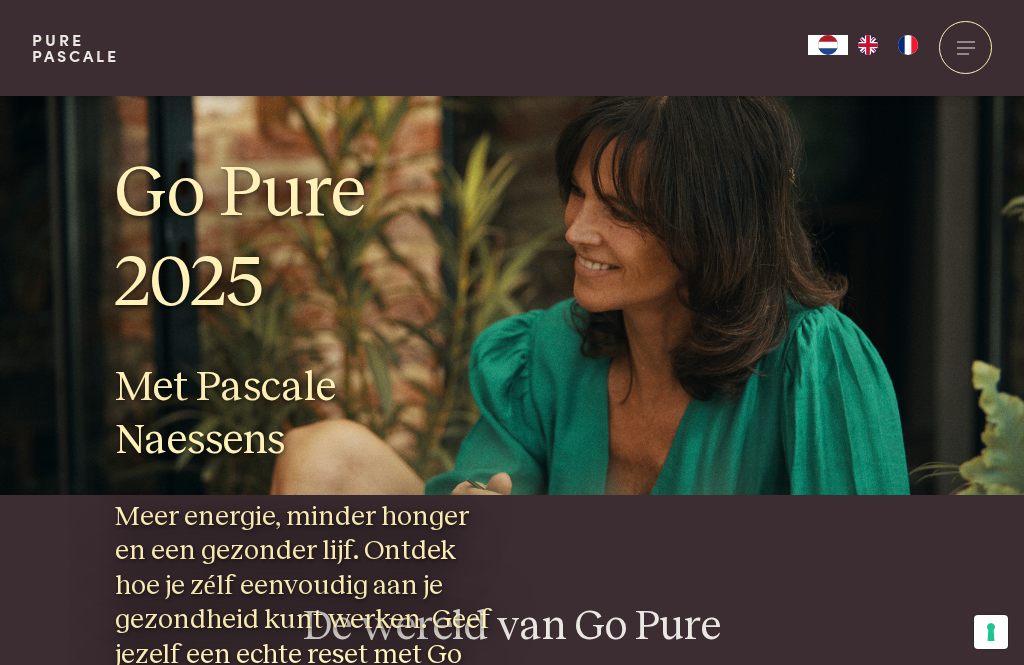 scroll, scrollTop: 1303, scrollLeft: 0, axis: vertical 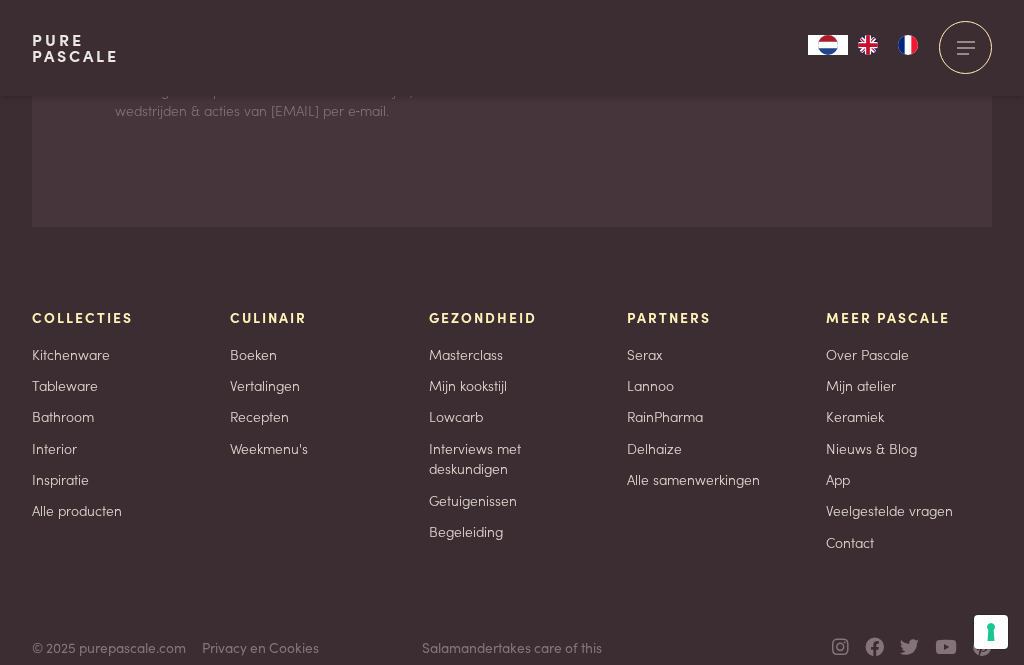 click on "Boeken" at bounding box center (253, 354) 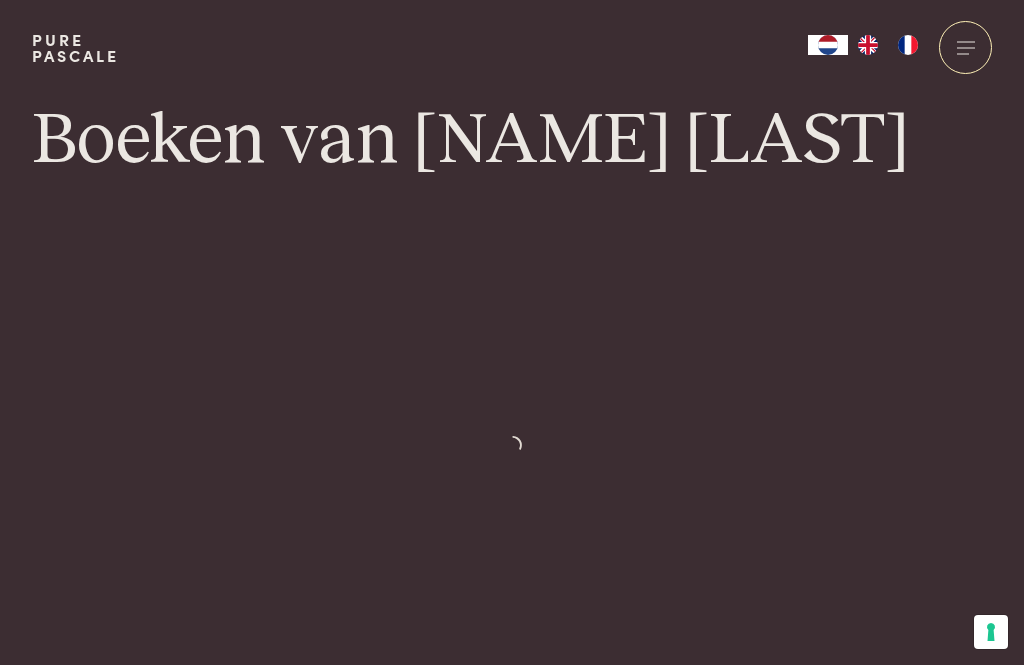 scroll, scrollTop: 0, scrollLeft: 0, axis: both 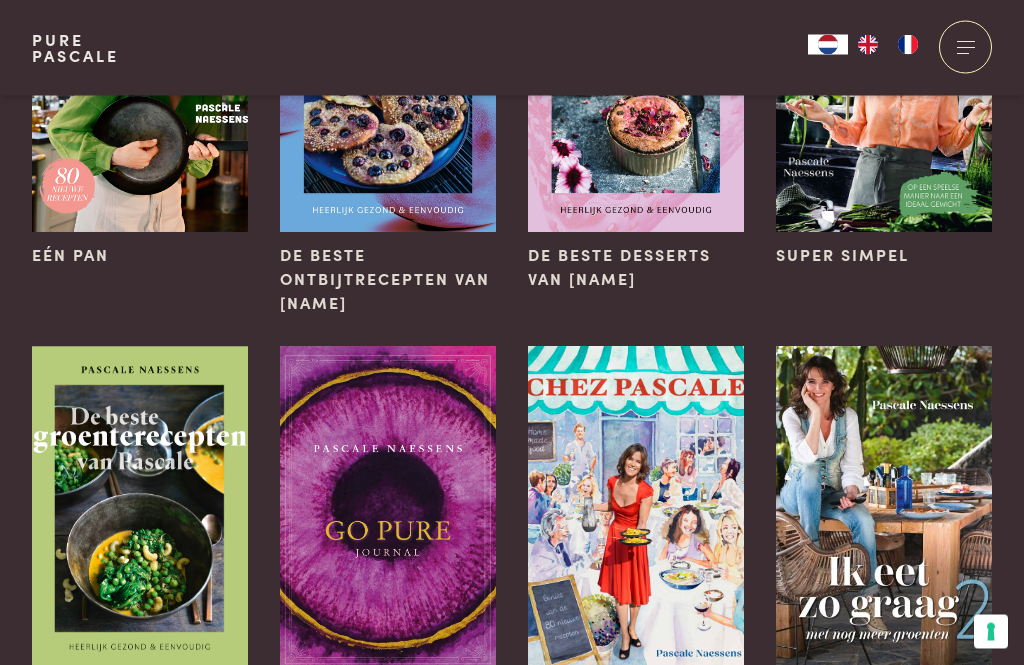 click at bounding box center (388, 509) 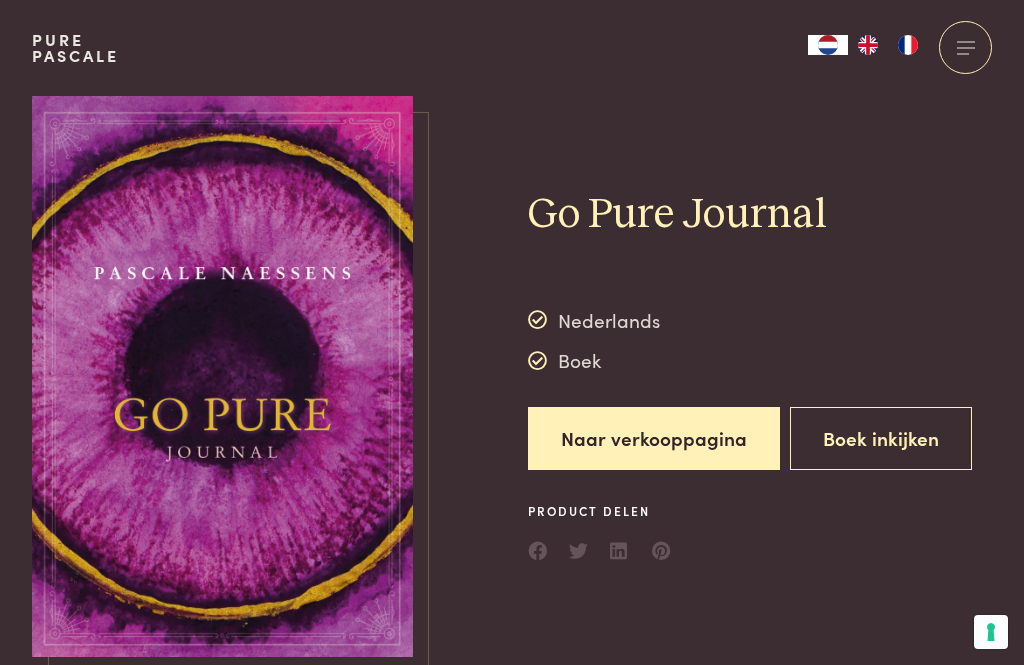 scroll, scrollTop: 0, scrollLeft: 0, axis: both 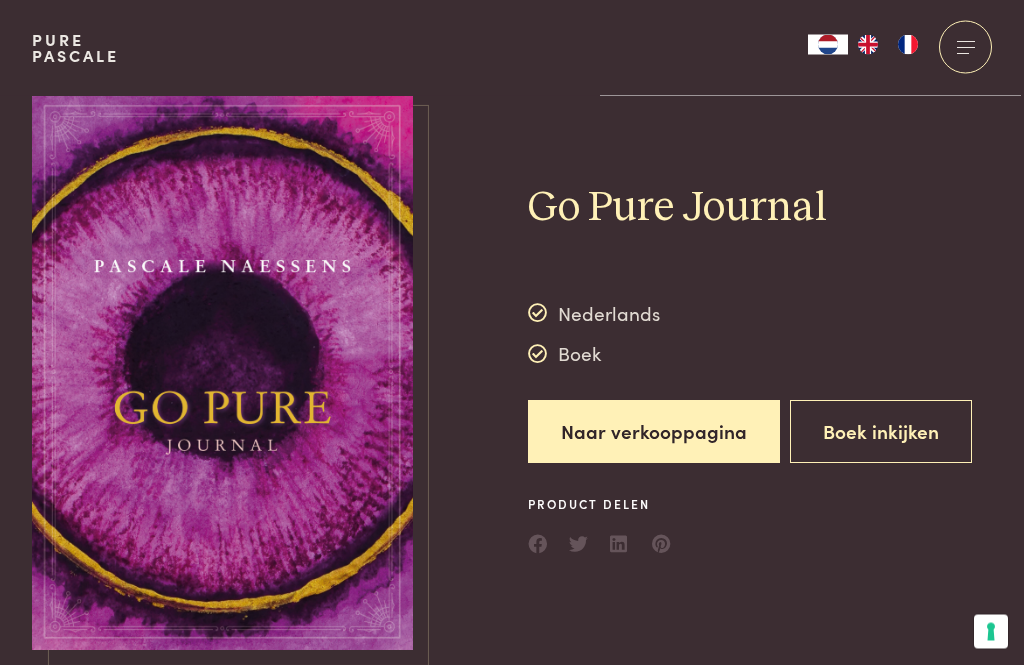 click on "Boek inkijken" at bounding box center [881, 432] 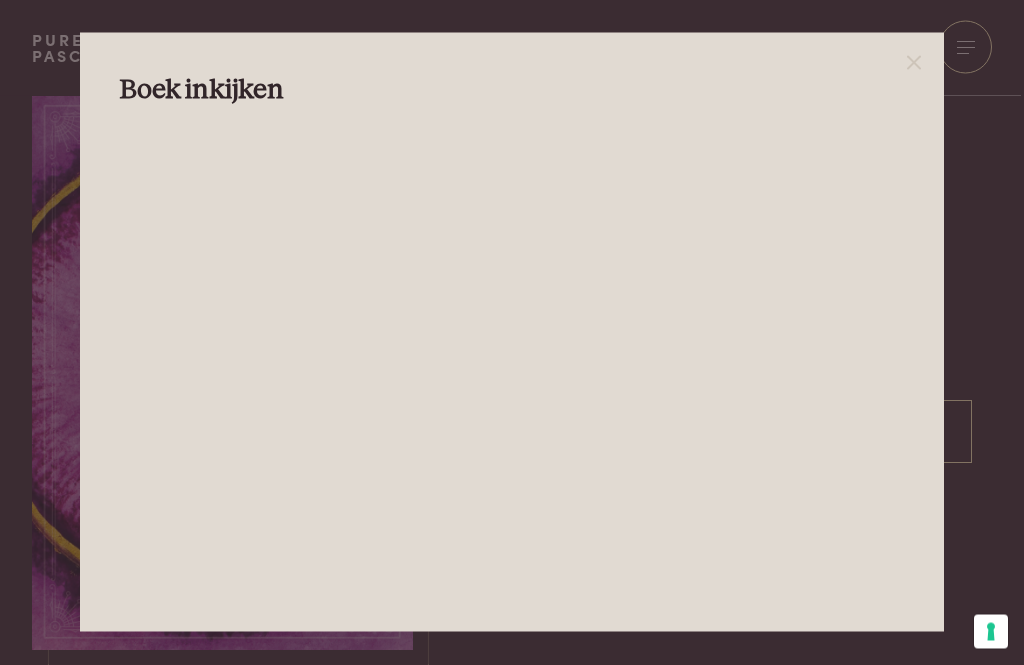 scroll, scrollTop: 7, scrollLeft: 0, axis: vertical 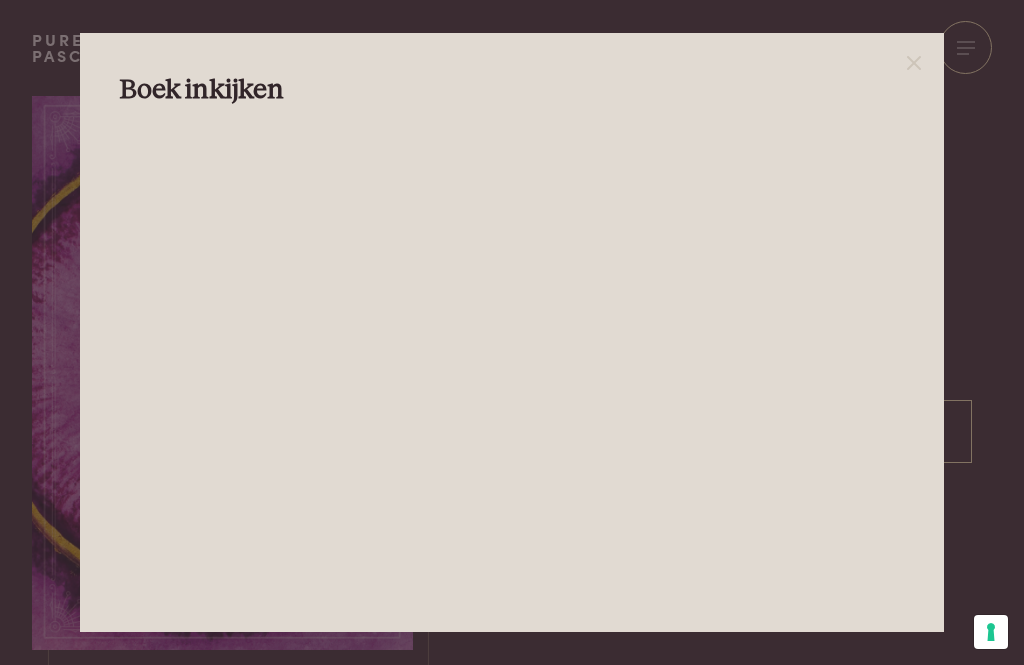 click 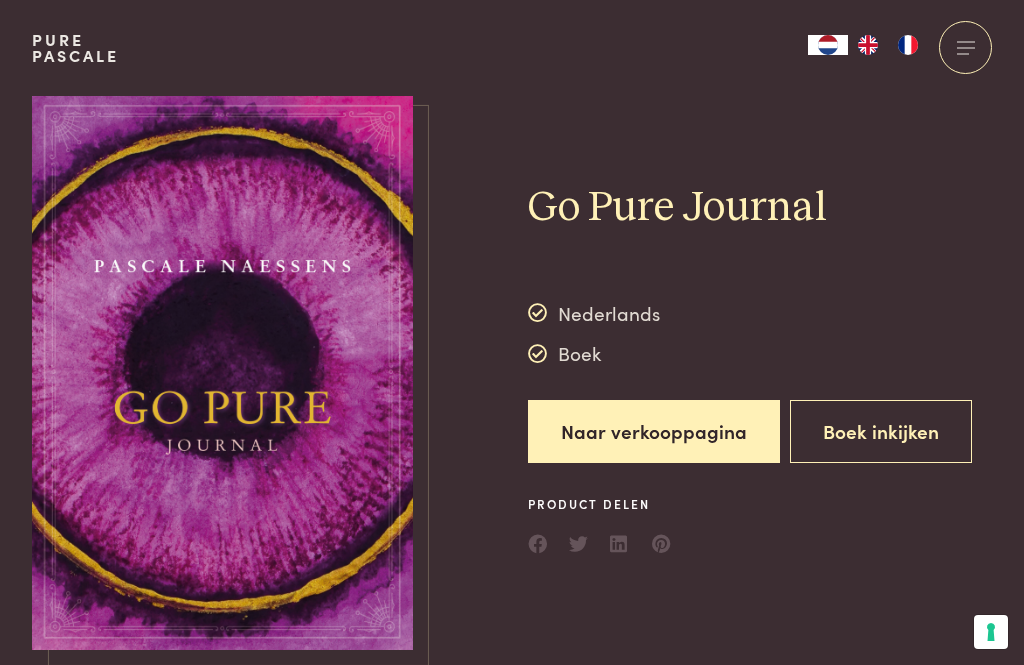 click at bounding box center (965, 47) 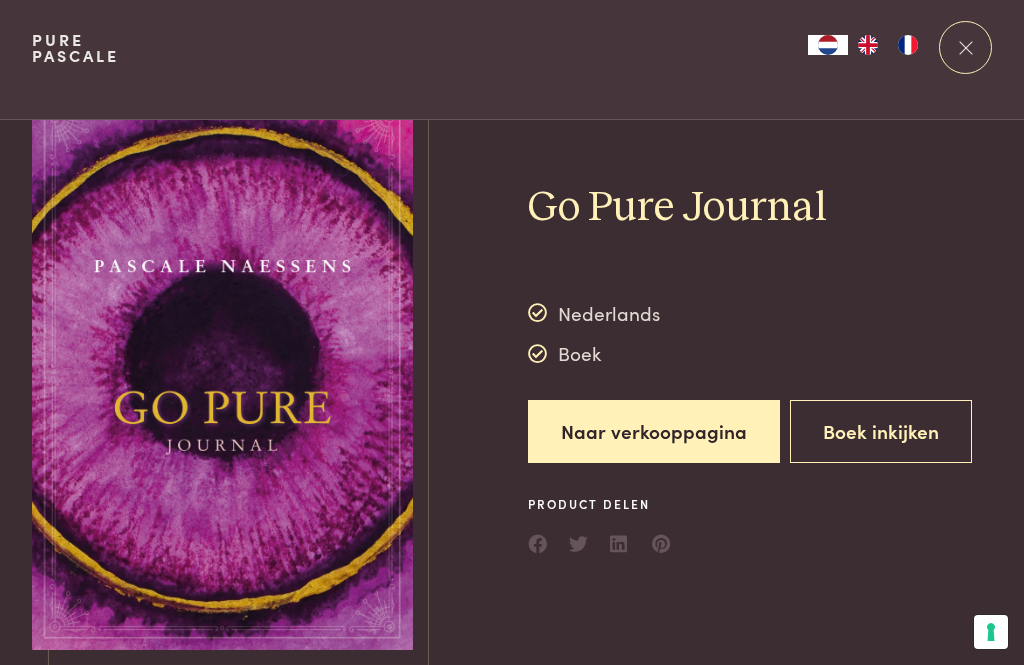 scroll, scrollTop: 0, scrollLeft: 0, axis: both 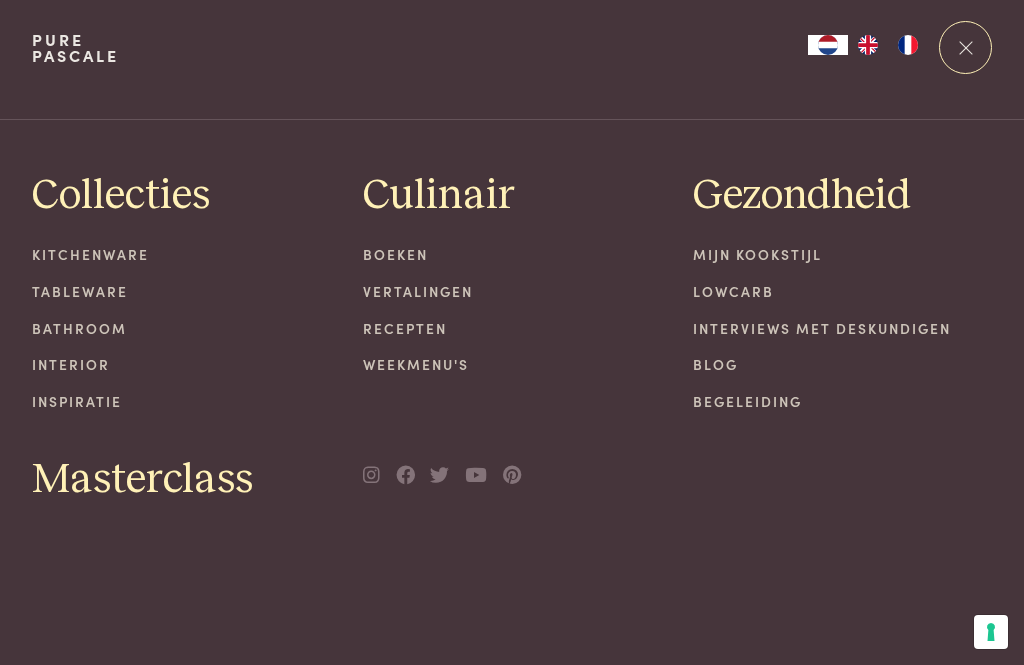 click on "Weekmenu's" at bounding box center (512, 364) 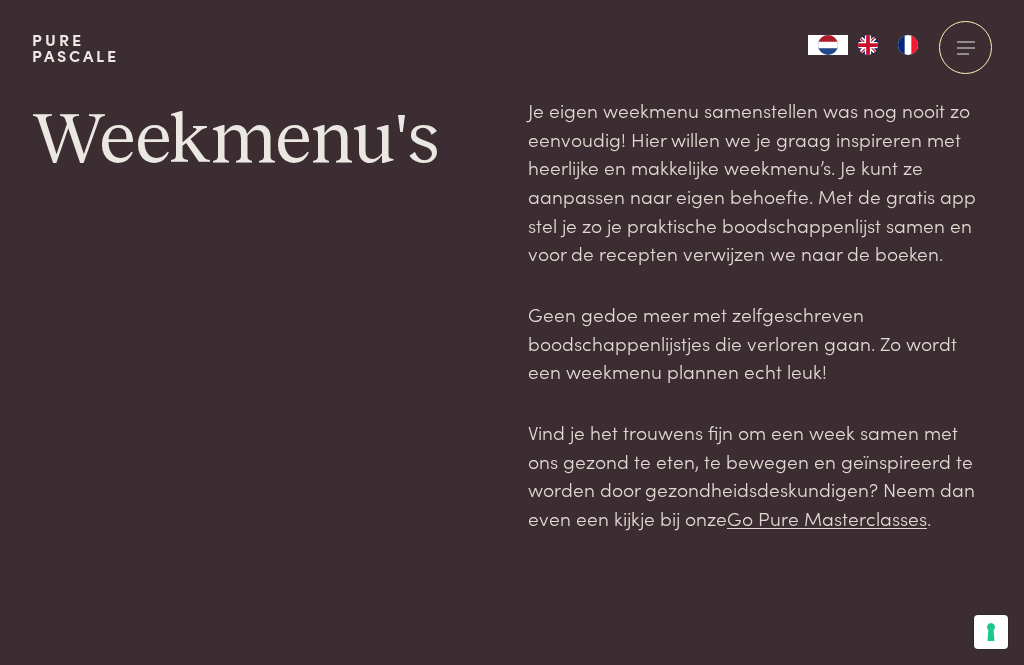 scroll, scrollTop: 0, scrollLeft: 0, axis: both 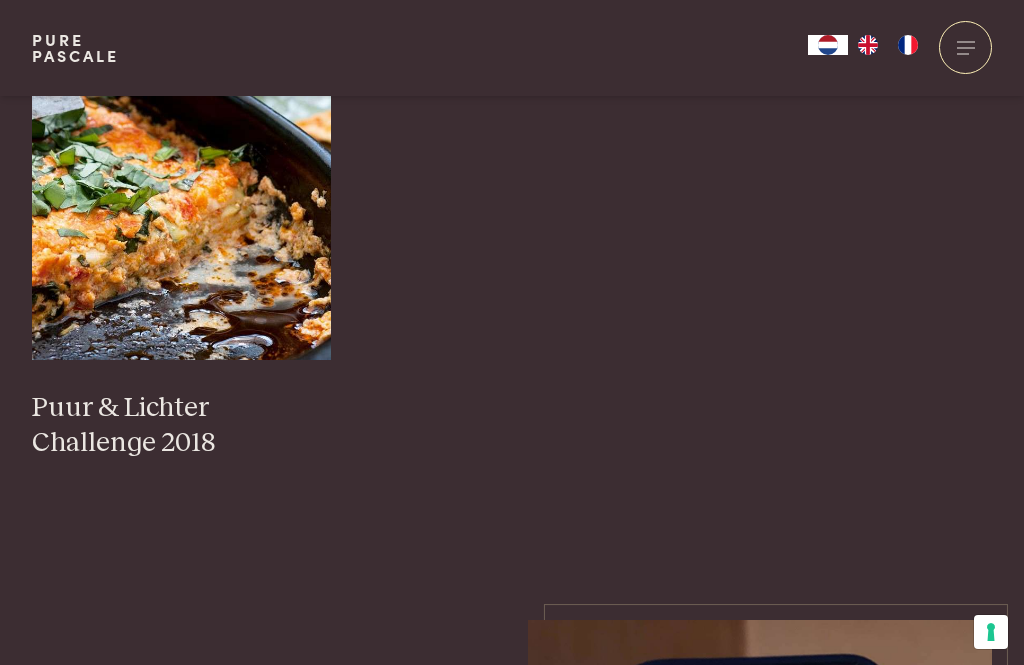 click at bounding box center [181, 160] 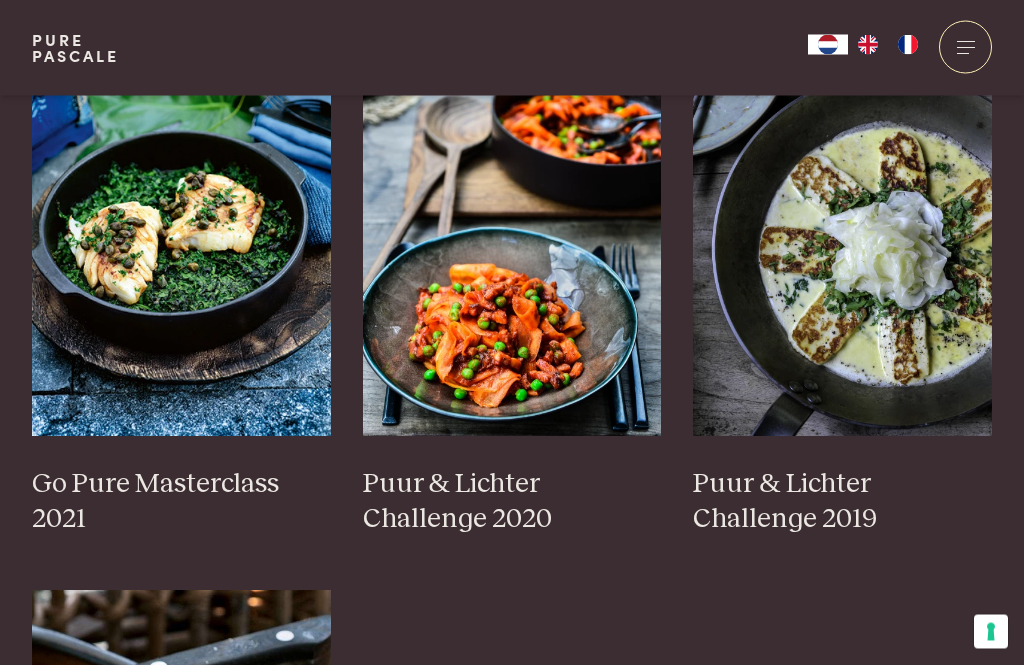 scroll, scrollTop: 1677, scrollLeft: 0, axis: vertical 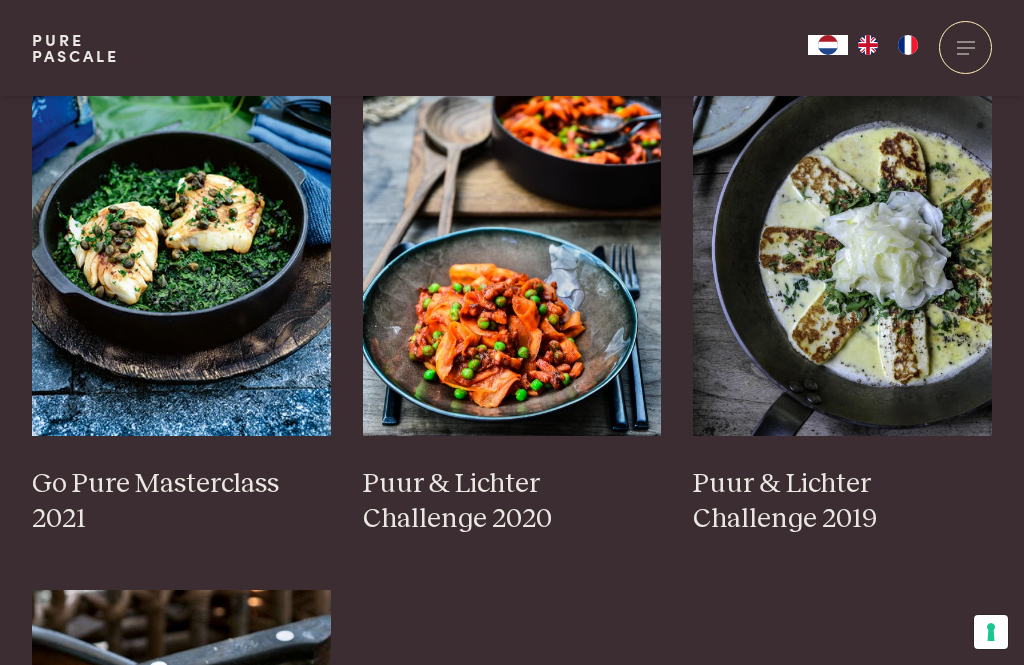 click at bounding box center [842, 236] 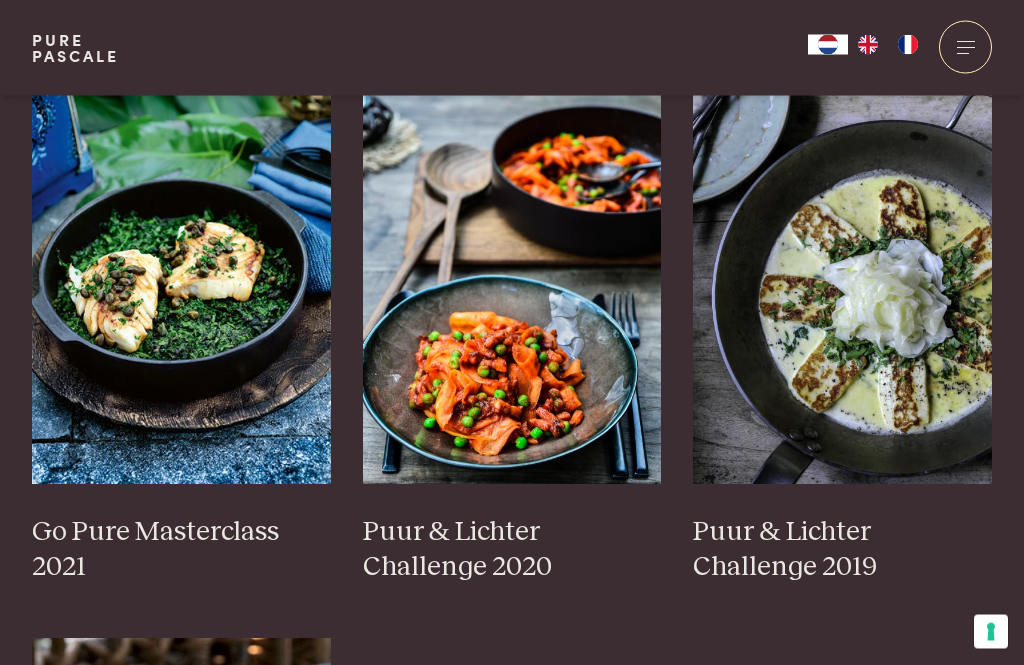 scroll, scrollTop: 1629, scrollLeft: 0, axis: vertical 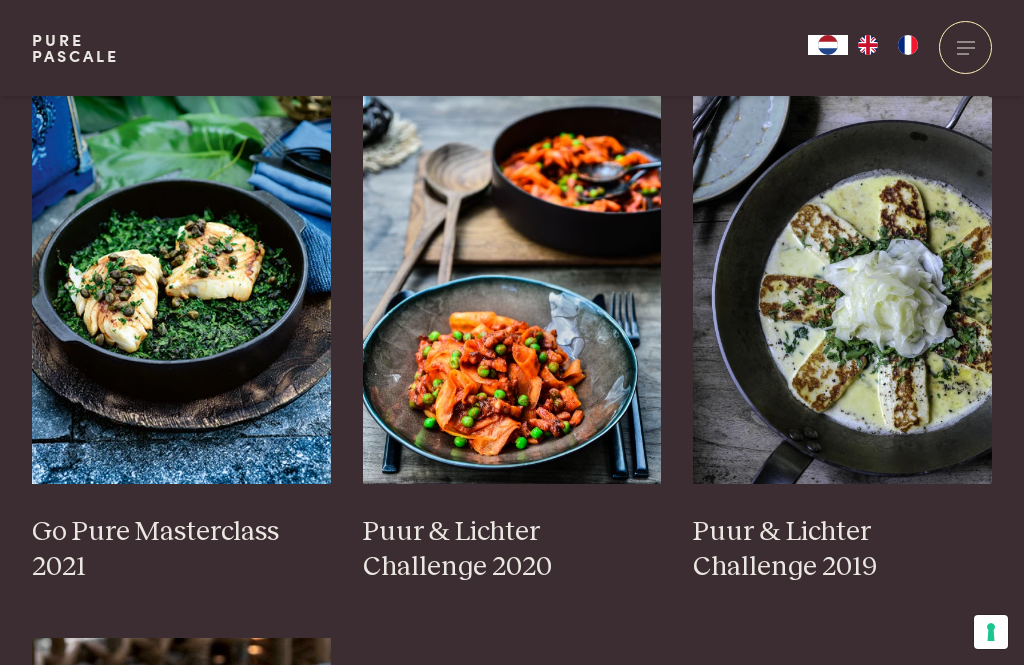 click at bounding box center [181, 284] 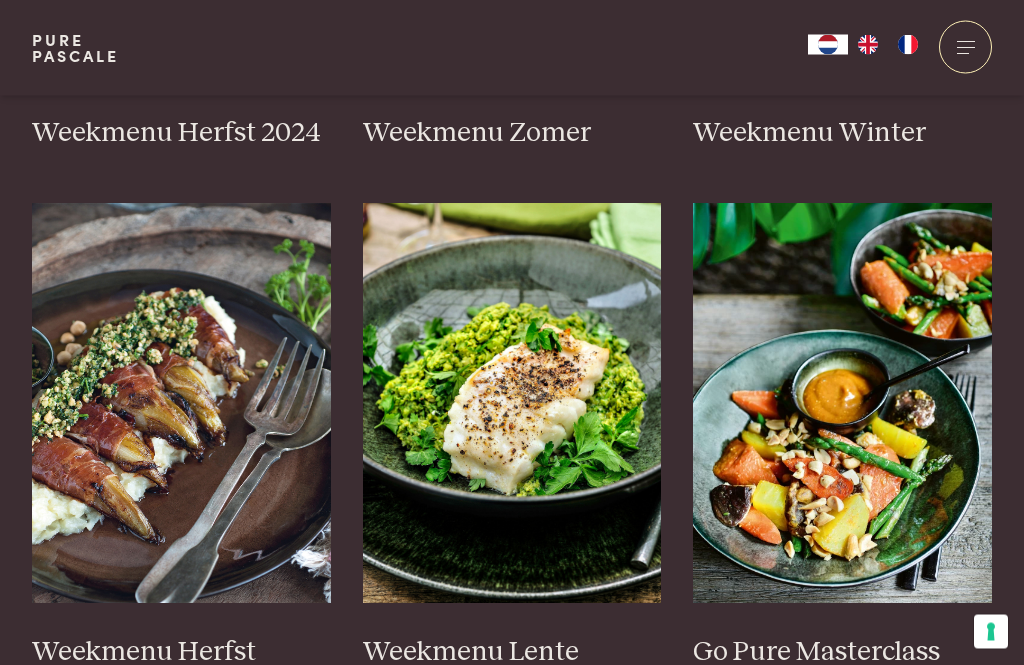 scroll, scrollTop: 955, scrollLeft: 0, axis: vertical 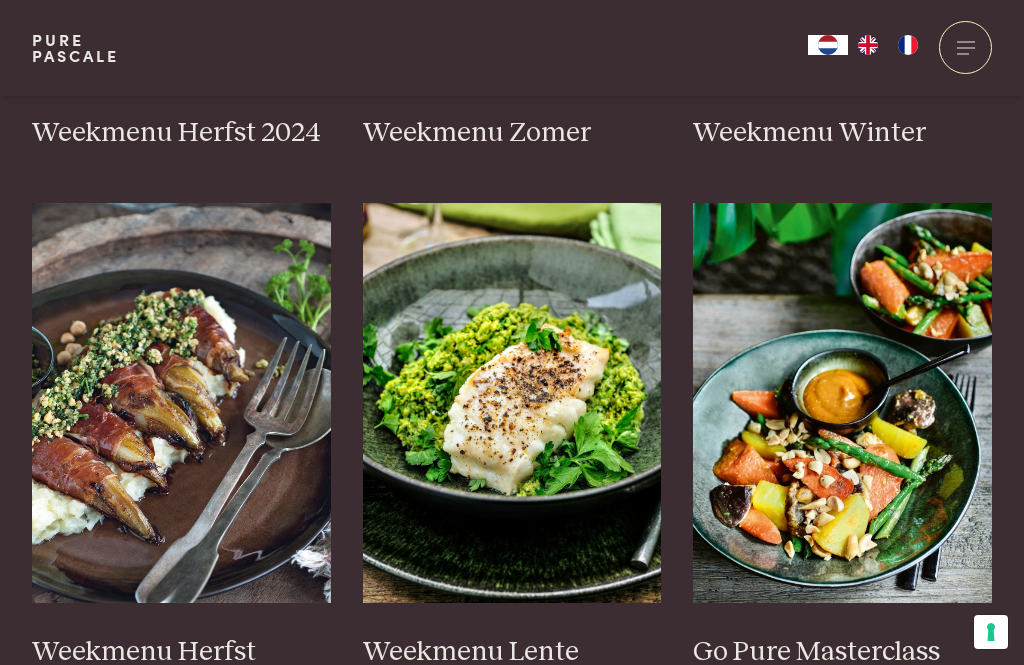 click at bounding box center [512, 403] 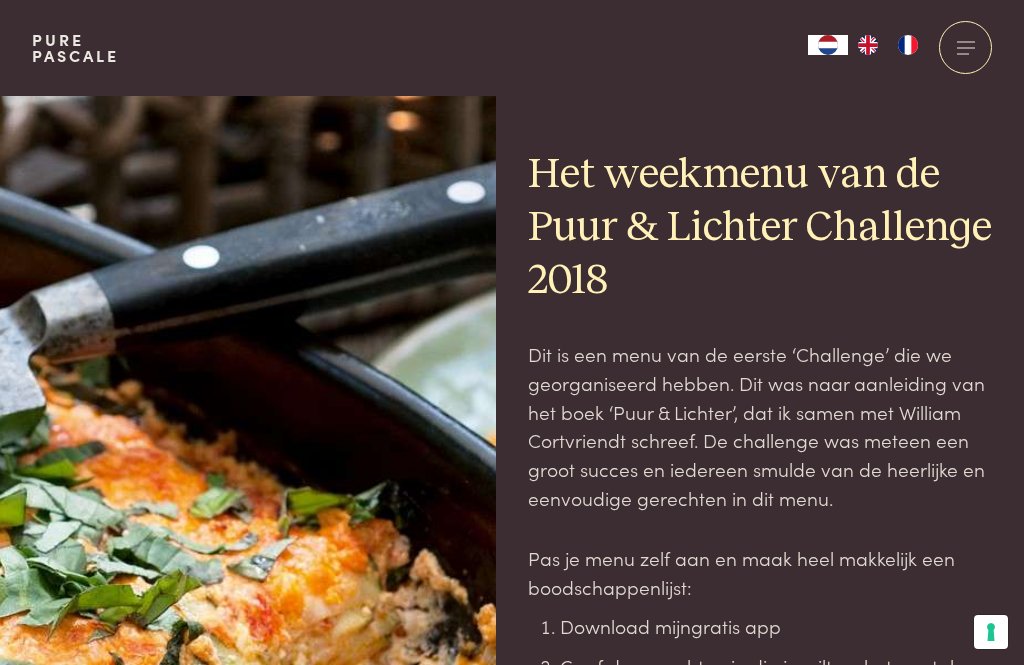scroll, scrollTop: 0, scrollLeft: 0, axis: both 